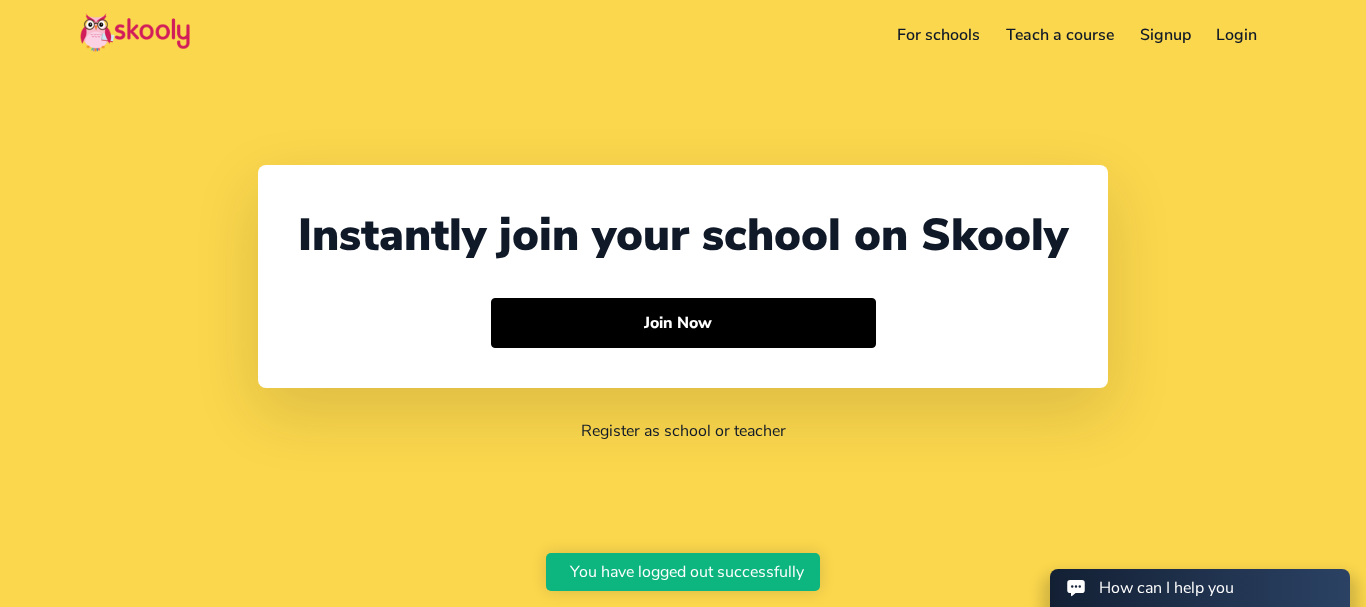 select on "91" 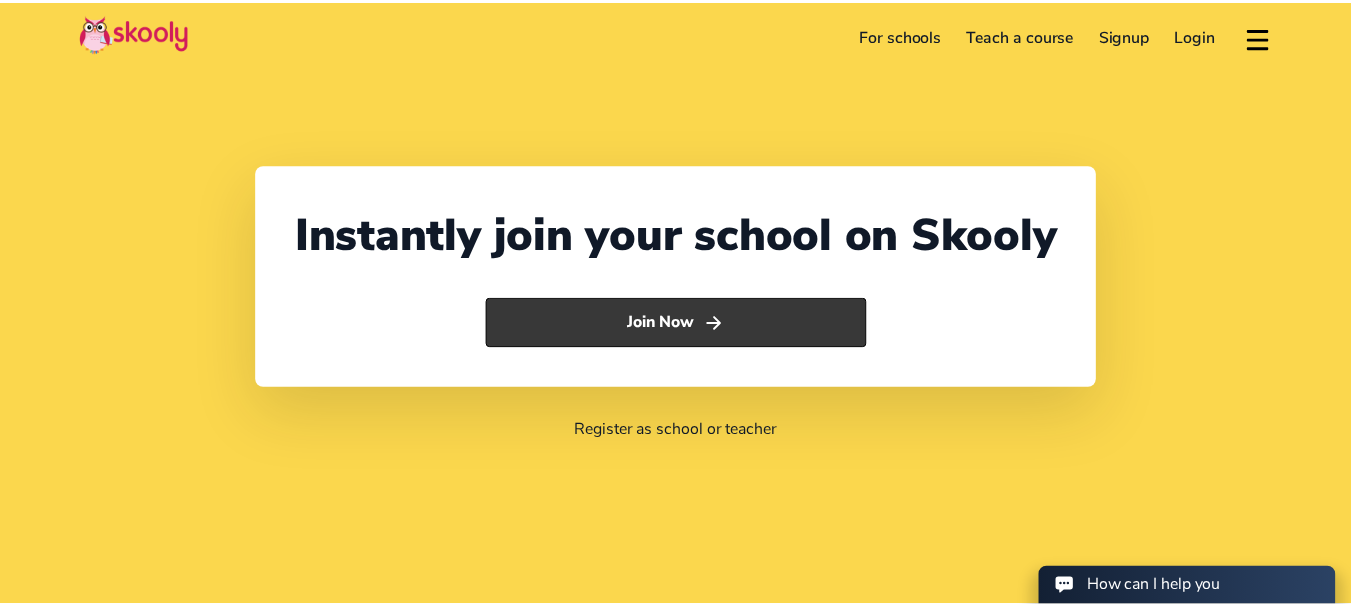scroll, scrollTop: 0, scrollLeft: 0, axis: both 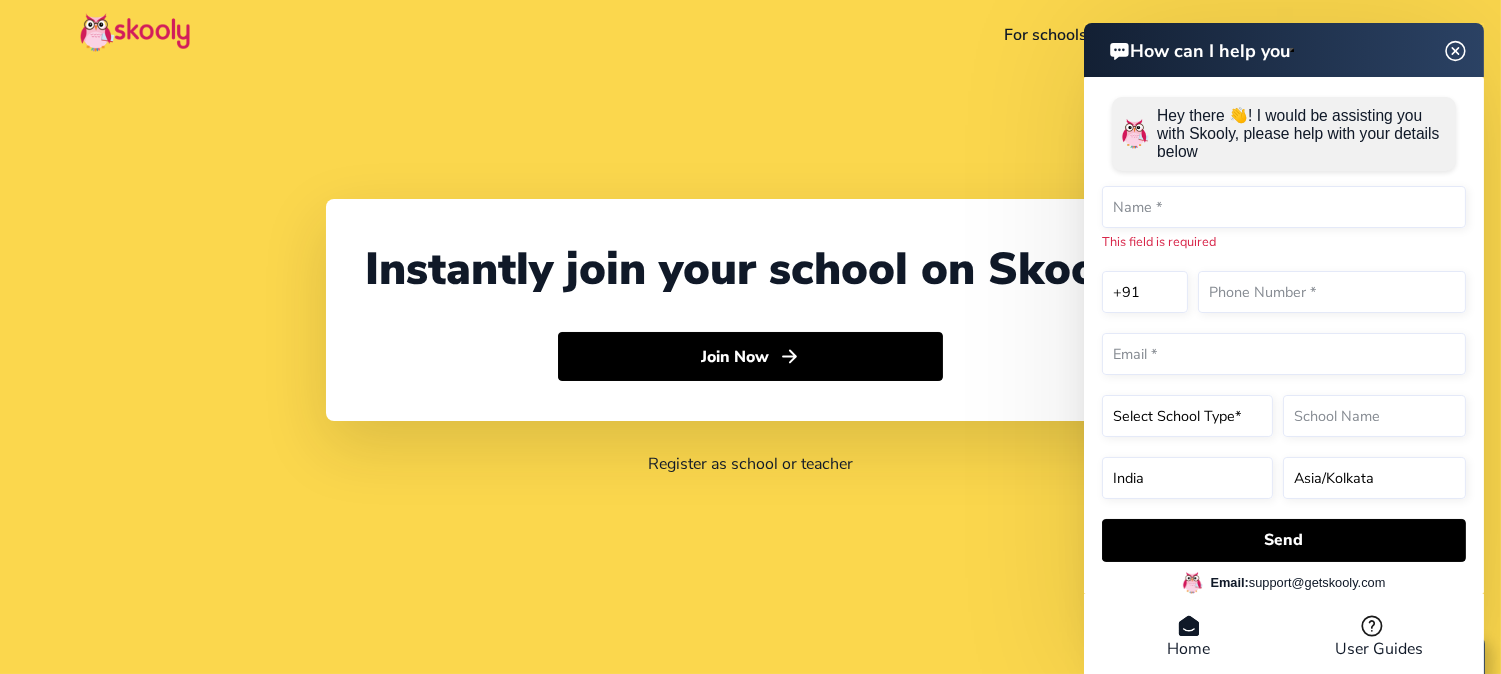 click at bounding box center (1456, 50) 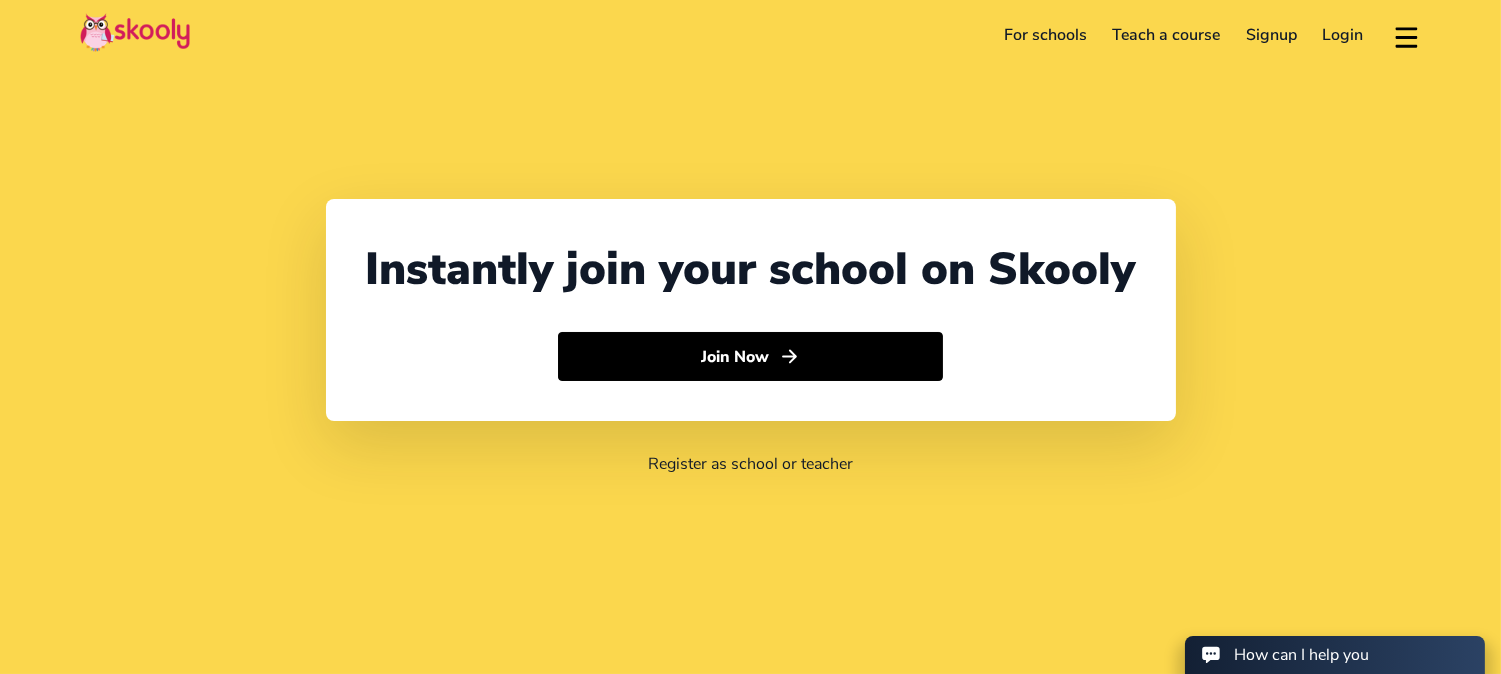 type 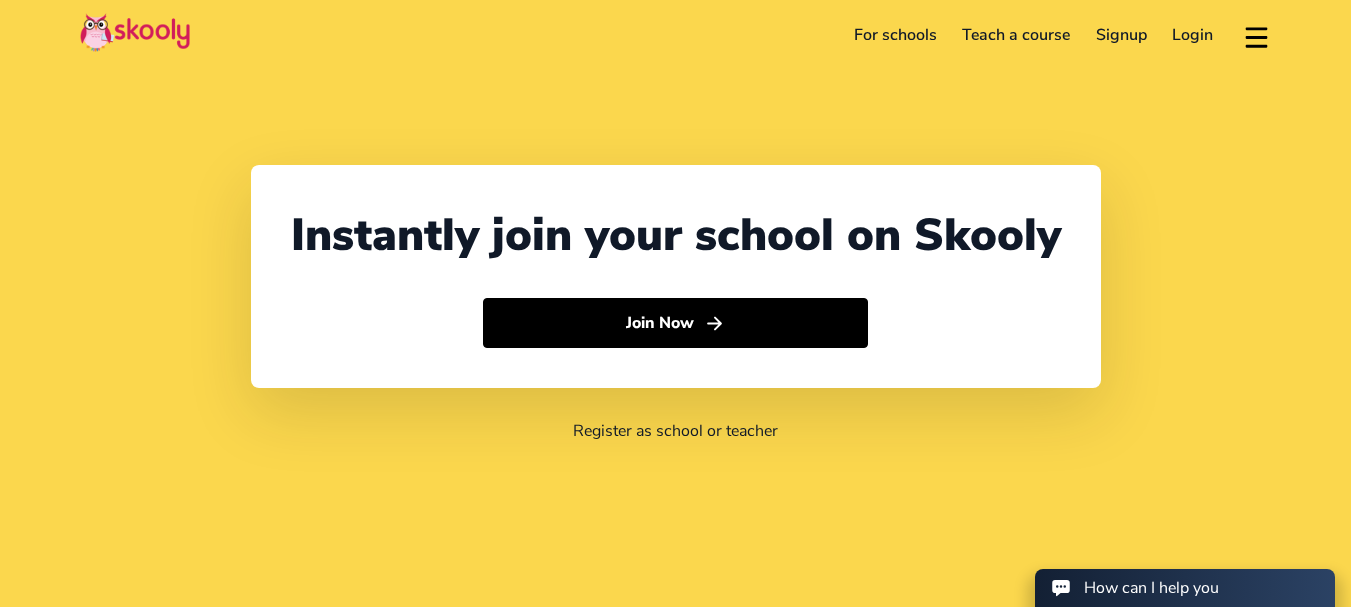 click on "Login" 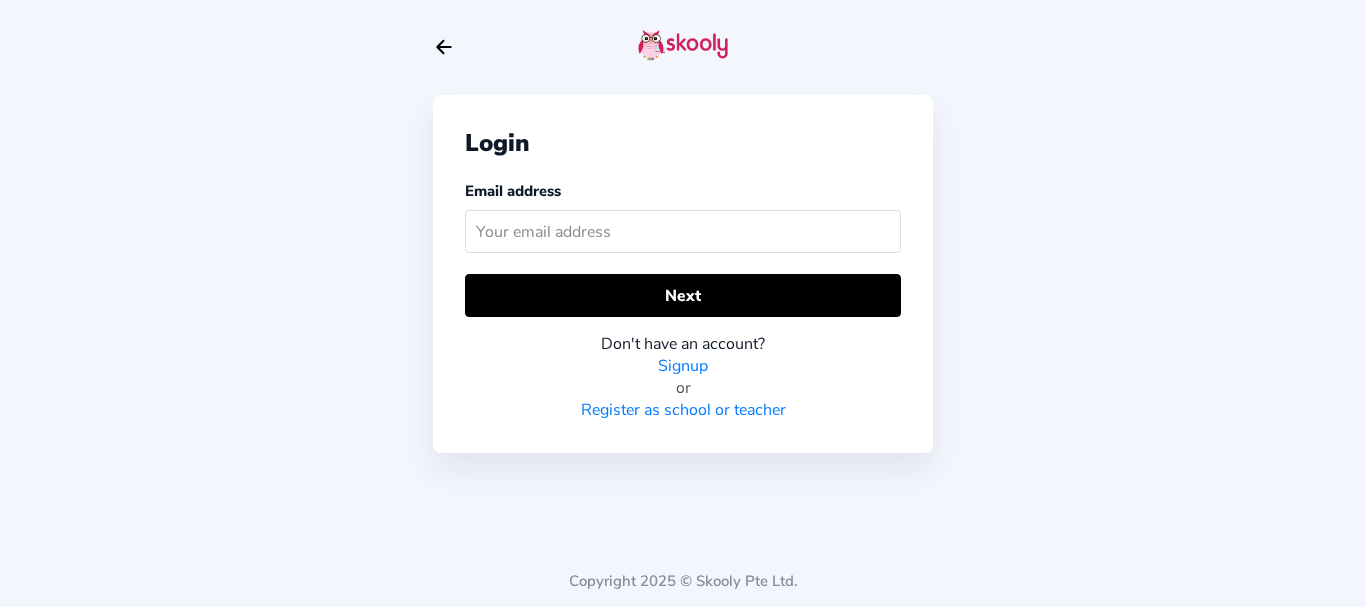 click 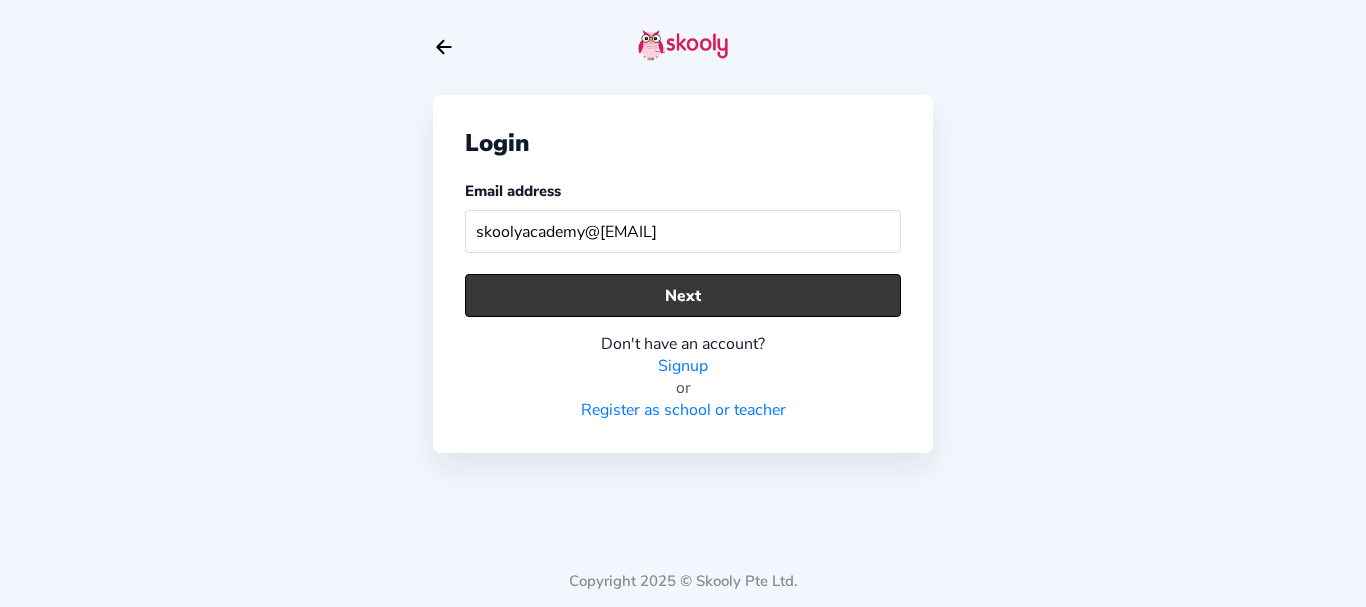 type on "skoolyacademy@gmail.com" 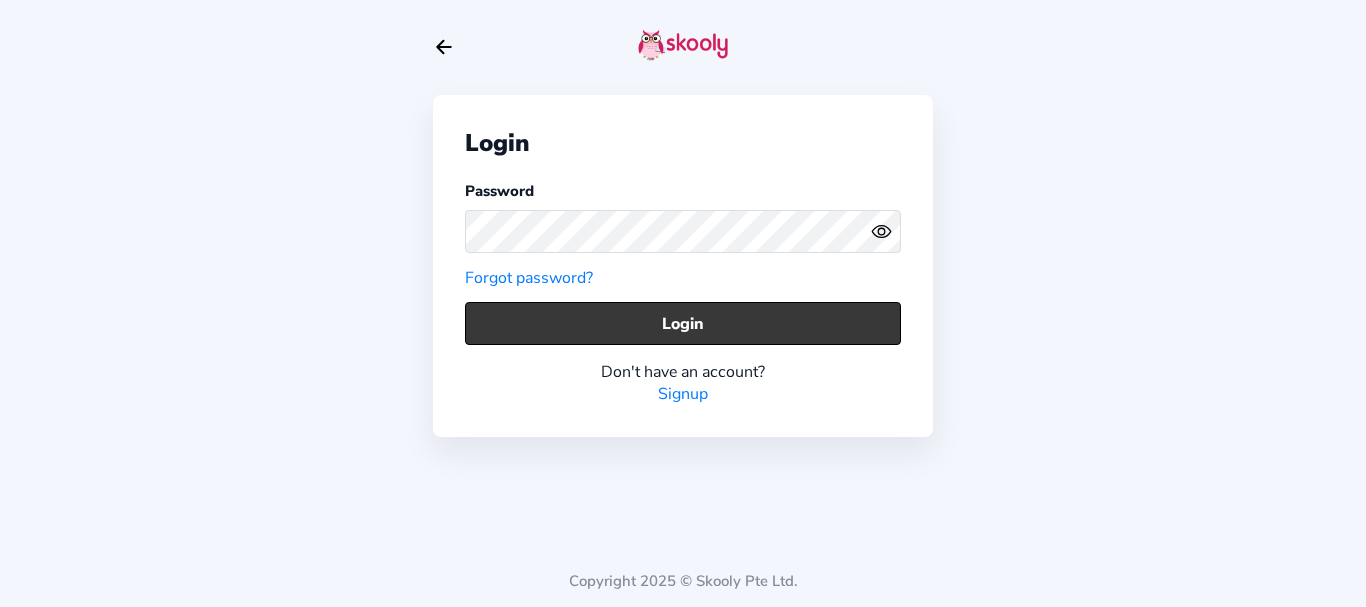 click on "Login" 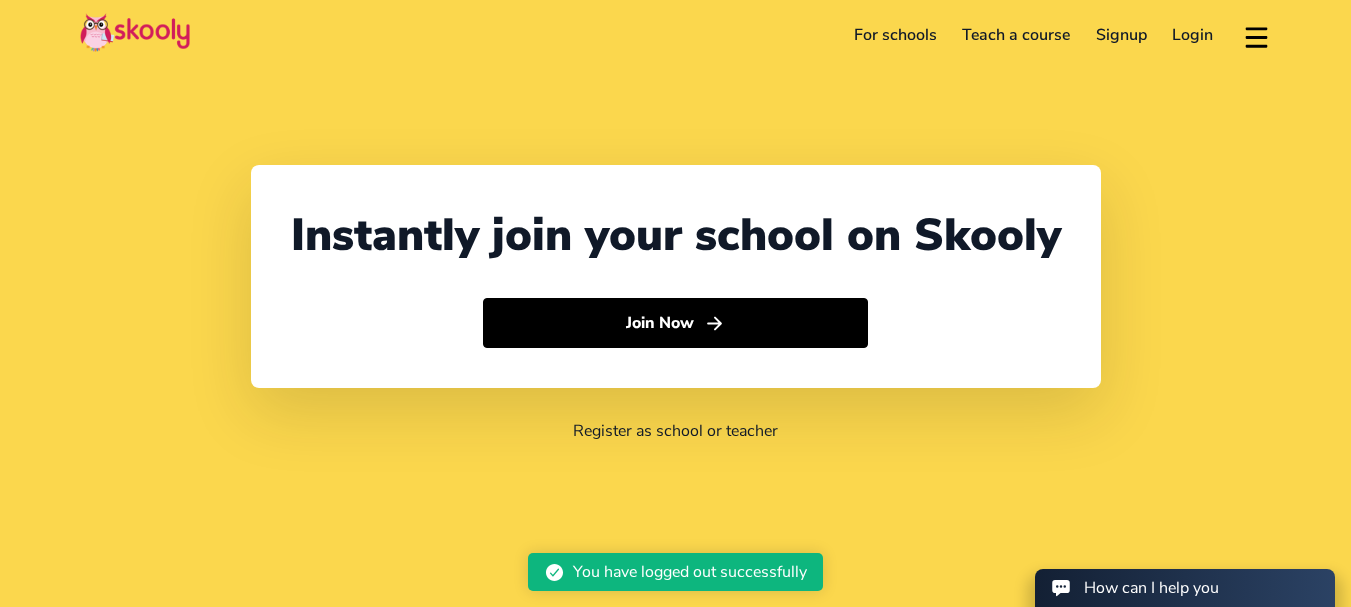 select on "91" 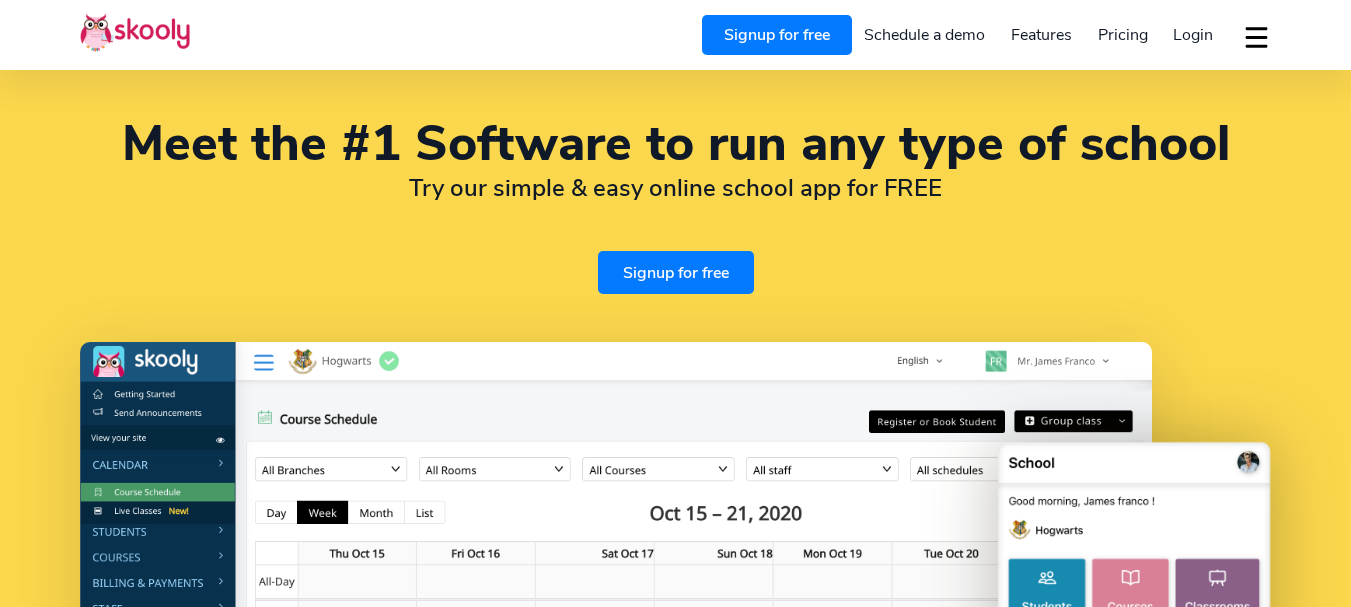 select on "en" 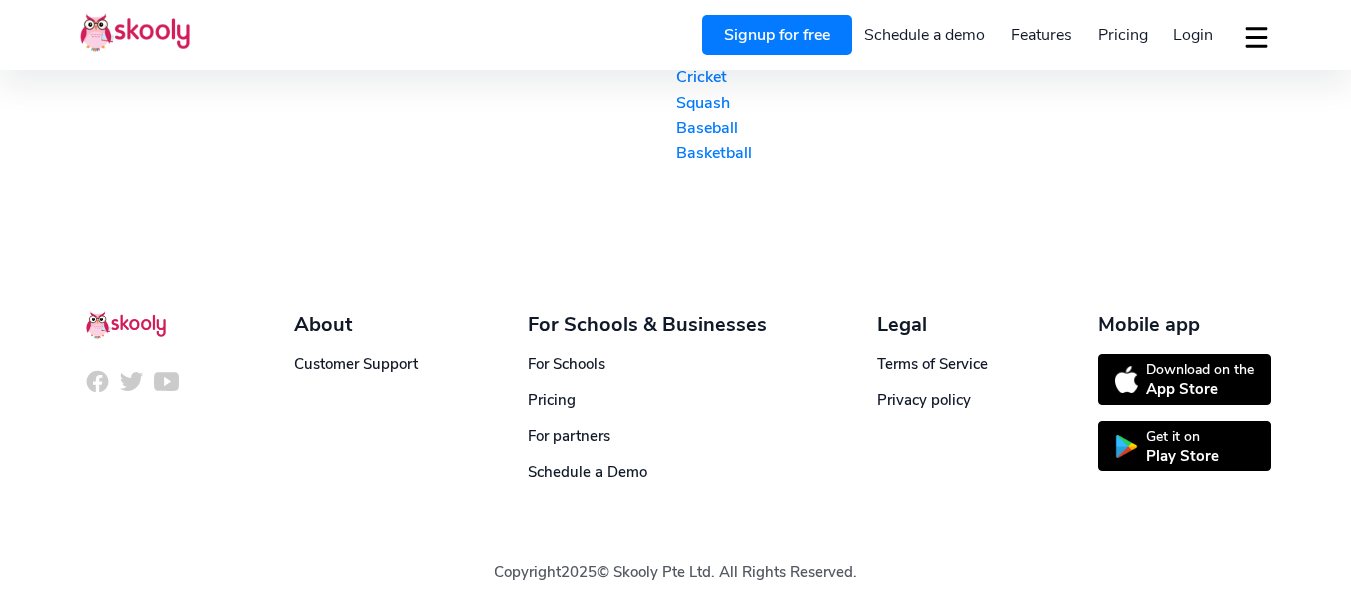 select on "91" 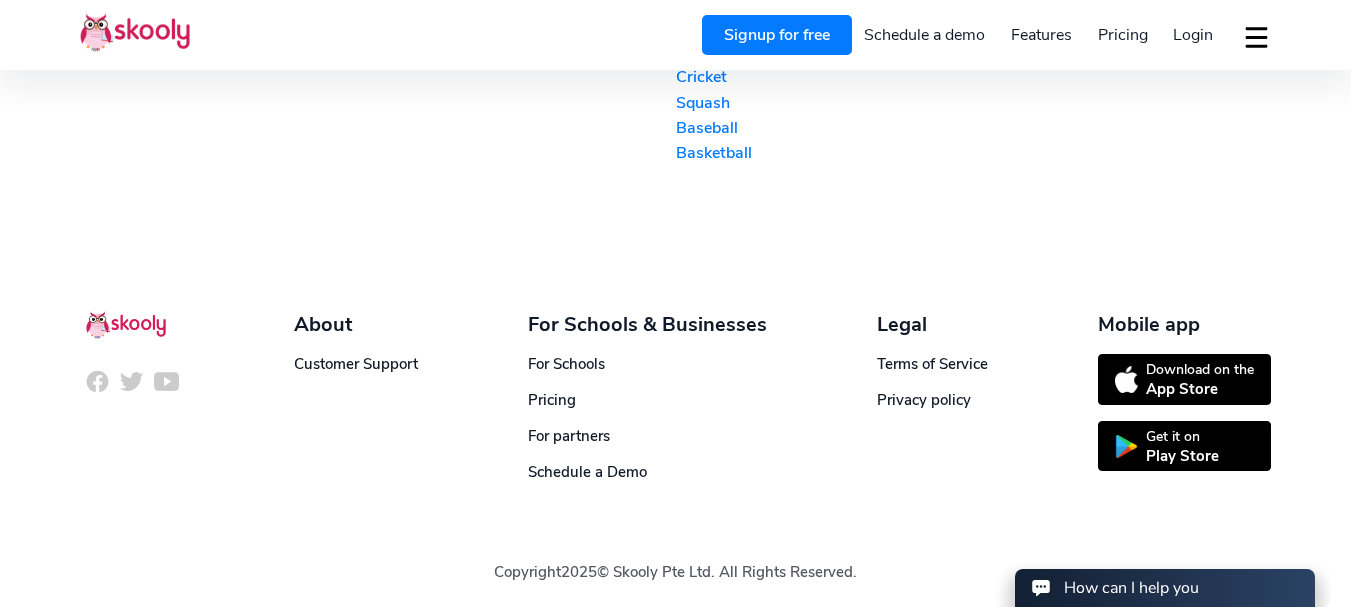 scroll, scrollTop: 0, scrollLeft: 0, axis: both 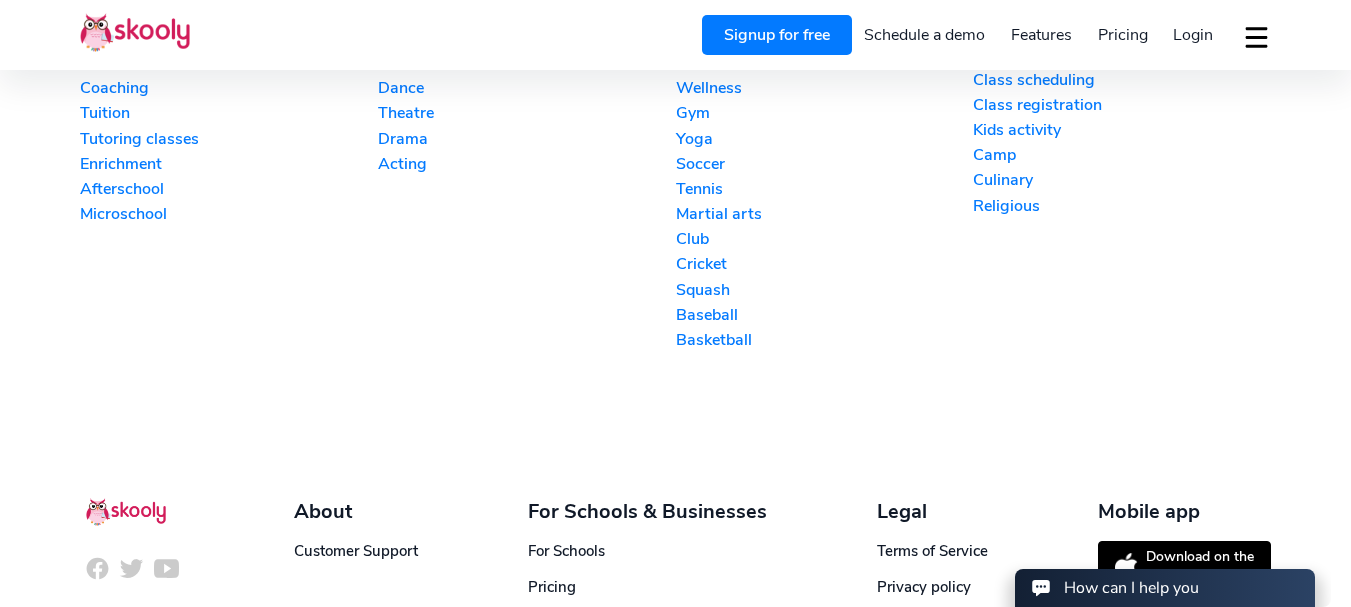 click on "Club" at bounding box center (825, 239) 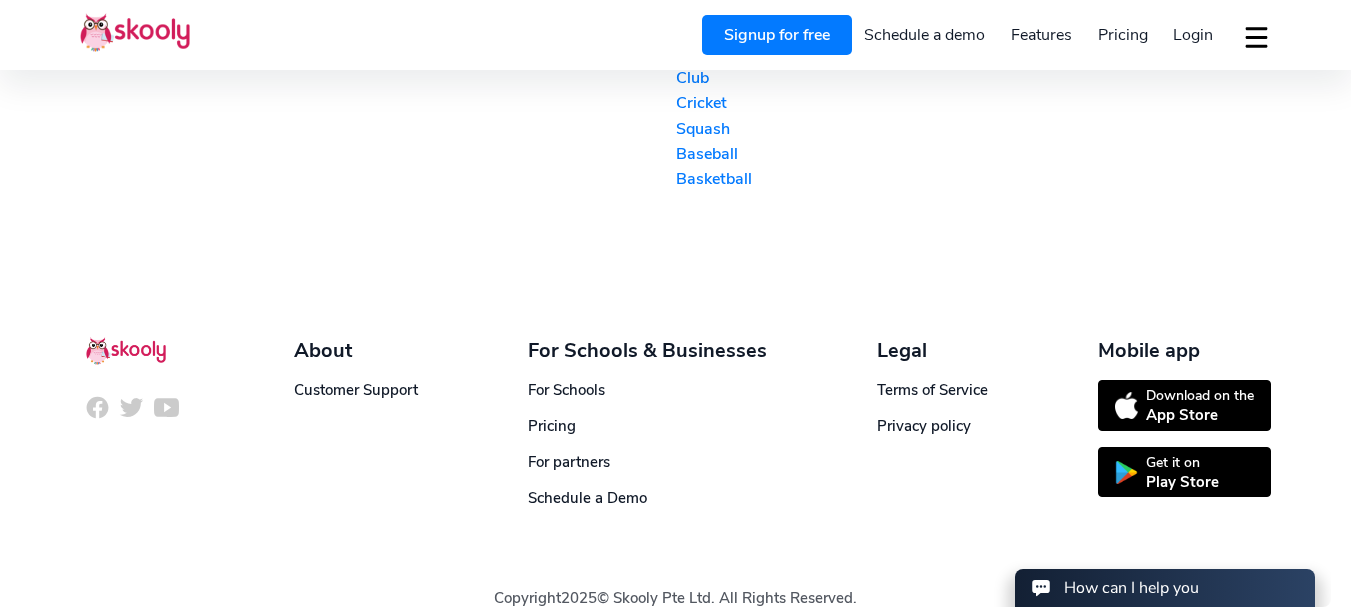scroll, scrollTop: 4928, scrollLeft: 0, axis: vertical 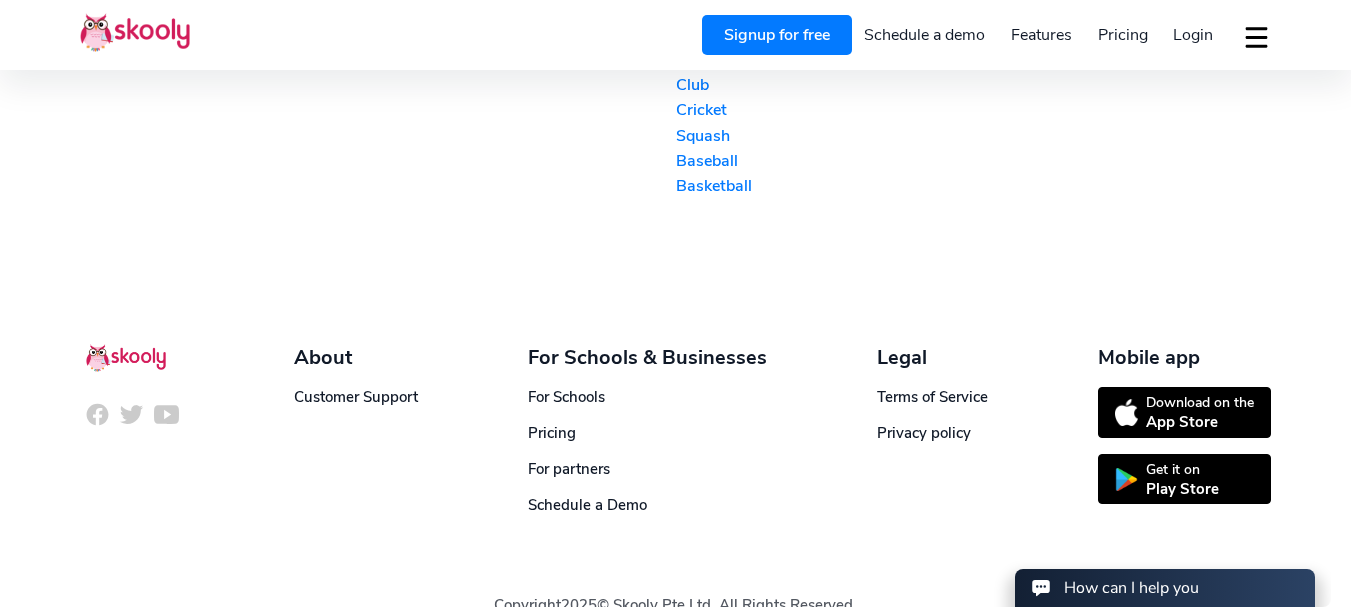 click on "Cricket" at bounding box center (825, 110) 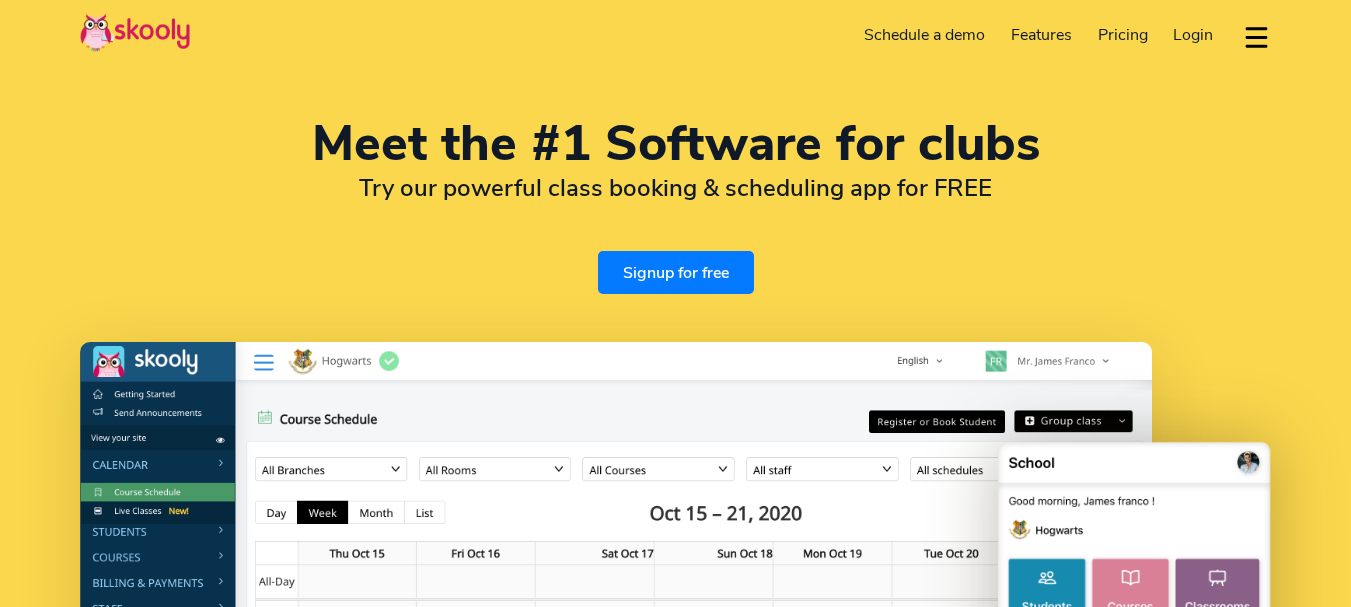 select on "en" 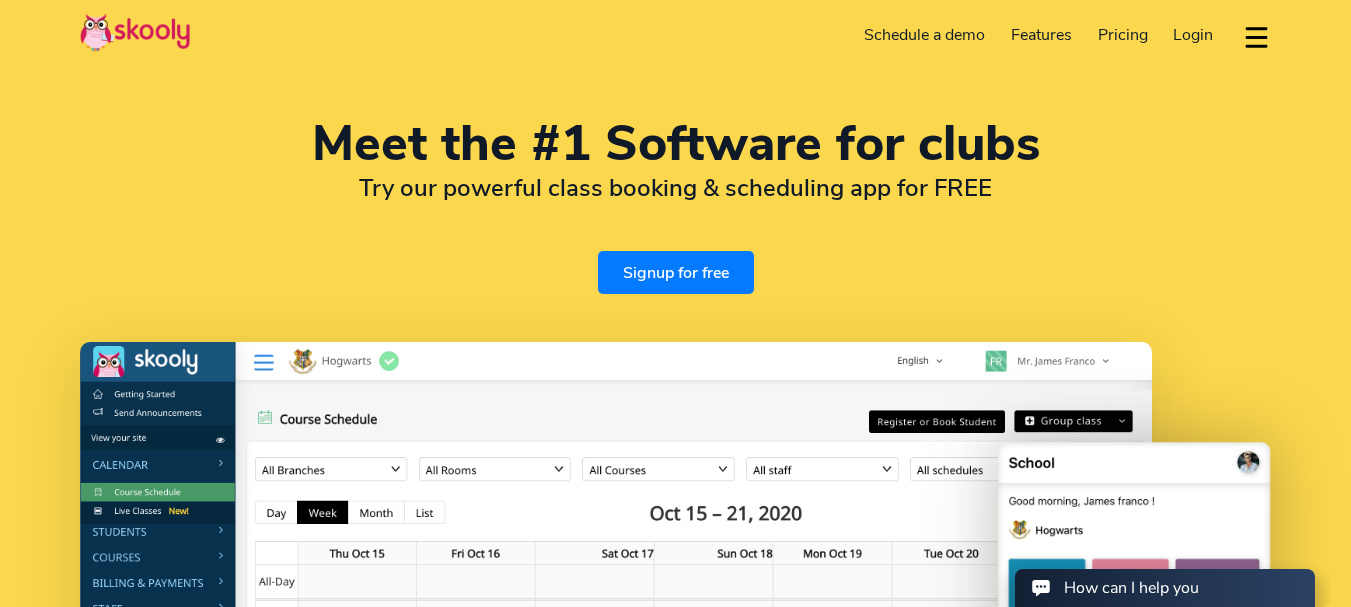 scroll, scrollTop: 0, scrollLeft: 0, axis: both 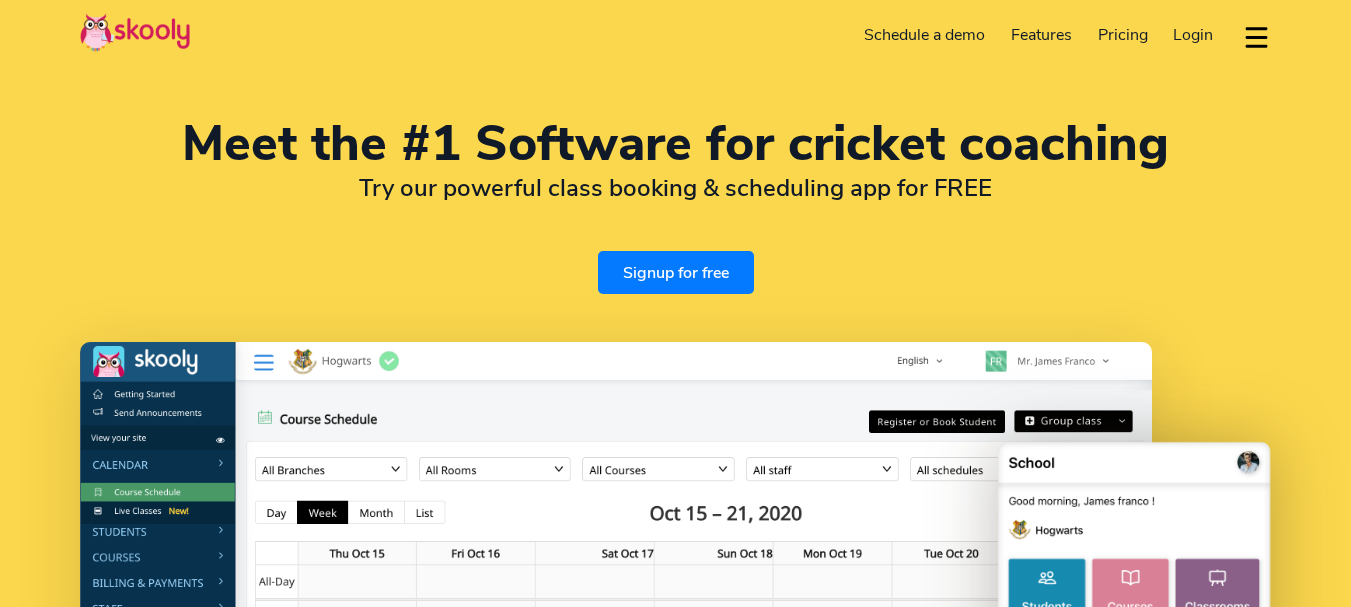 select on "en" 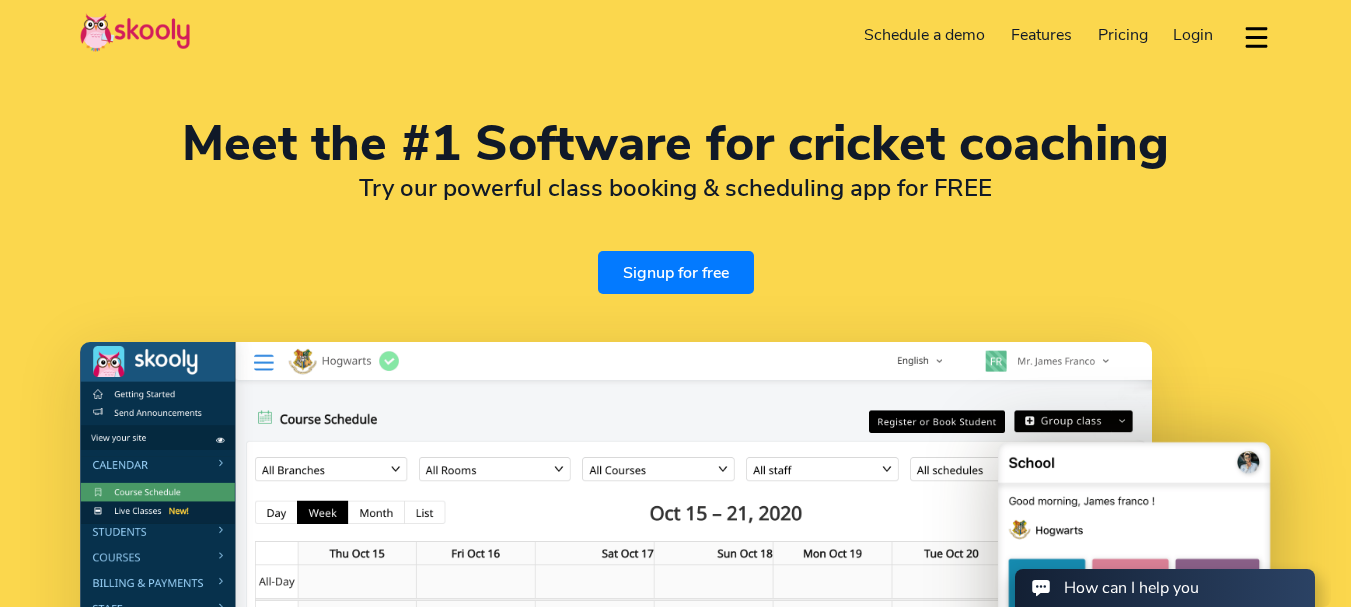 scroll, scrollTop: 0, scrollLeft: 0, axis: both 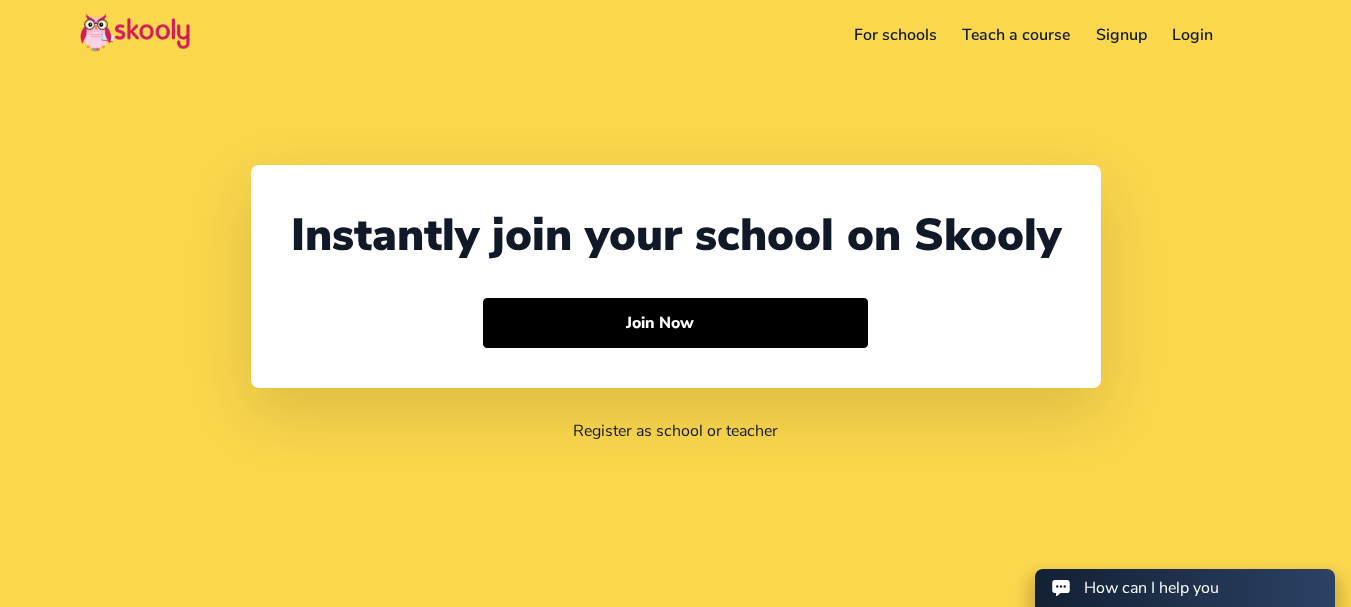 select on "91" 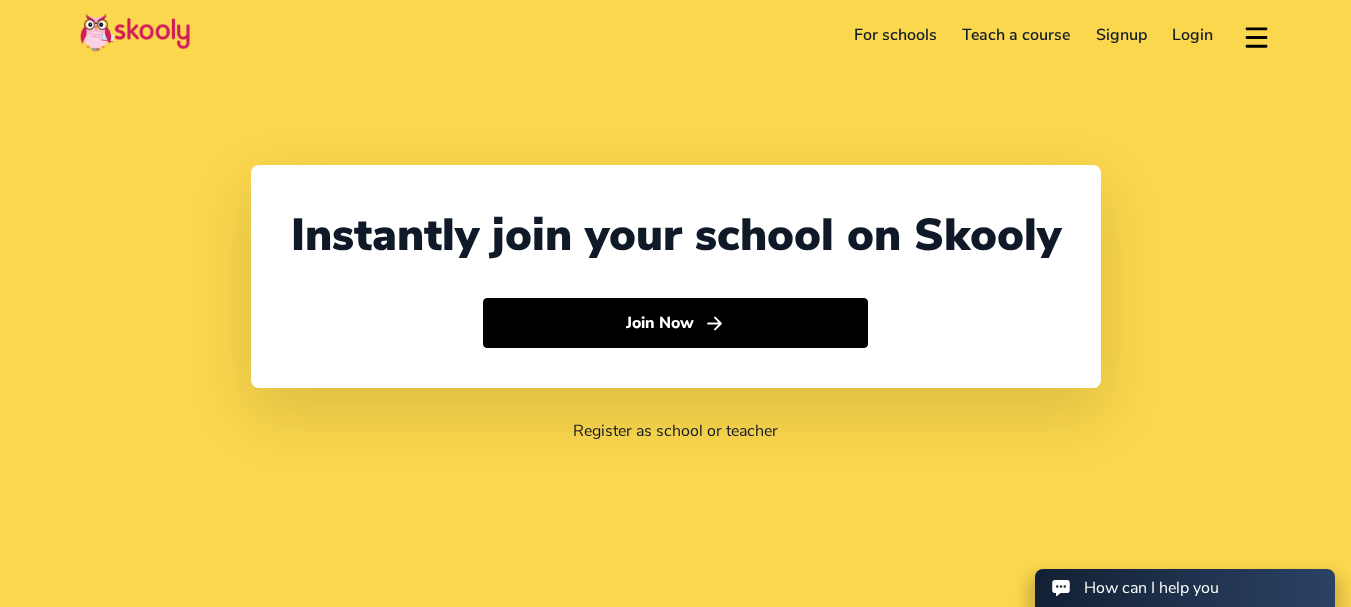 scroll, scrollTop: 0, scrollLeft: 0, axis: both 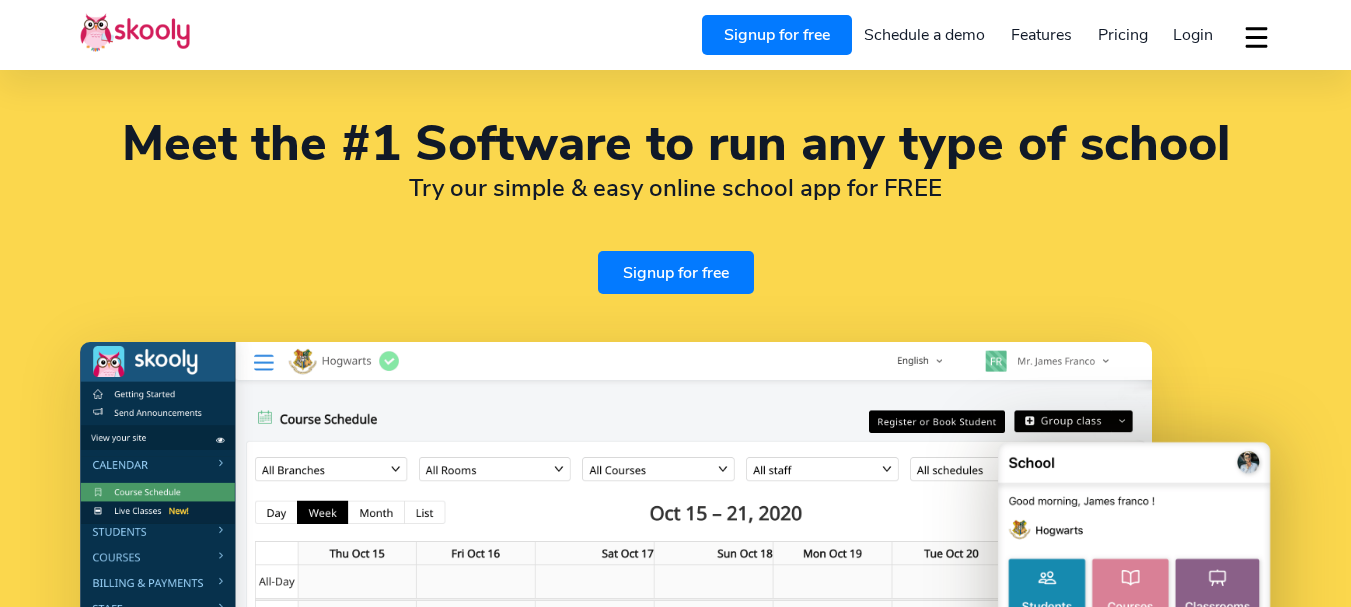 select on "en" 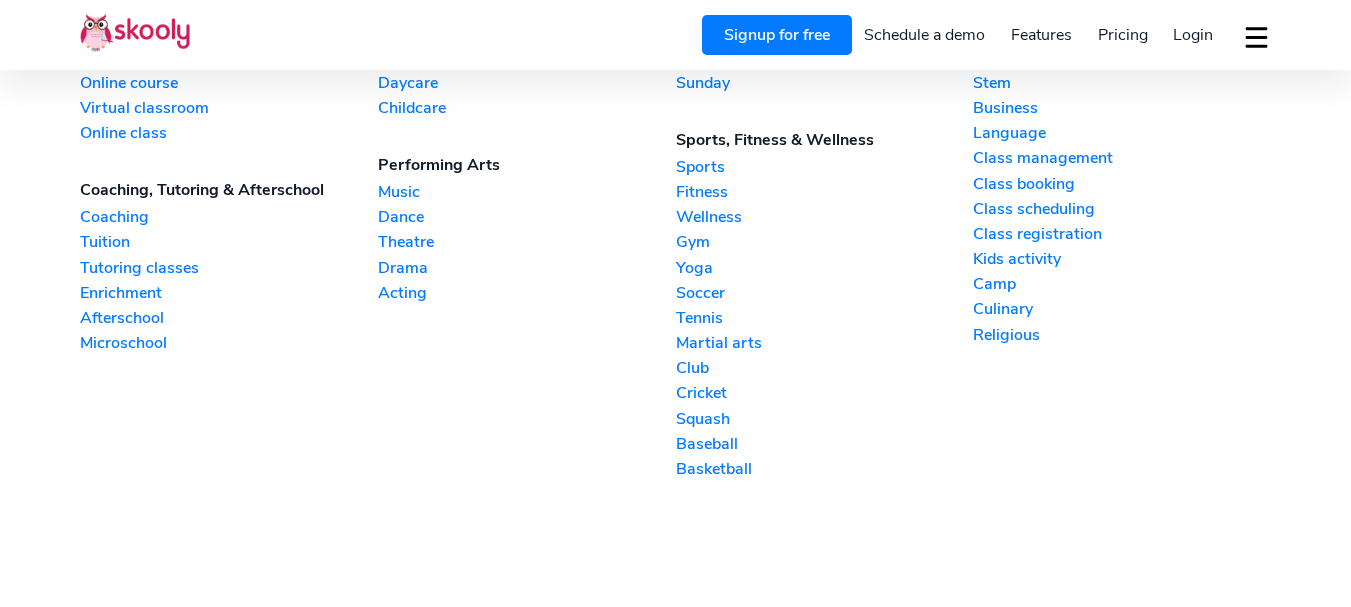 select on "91" 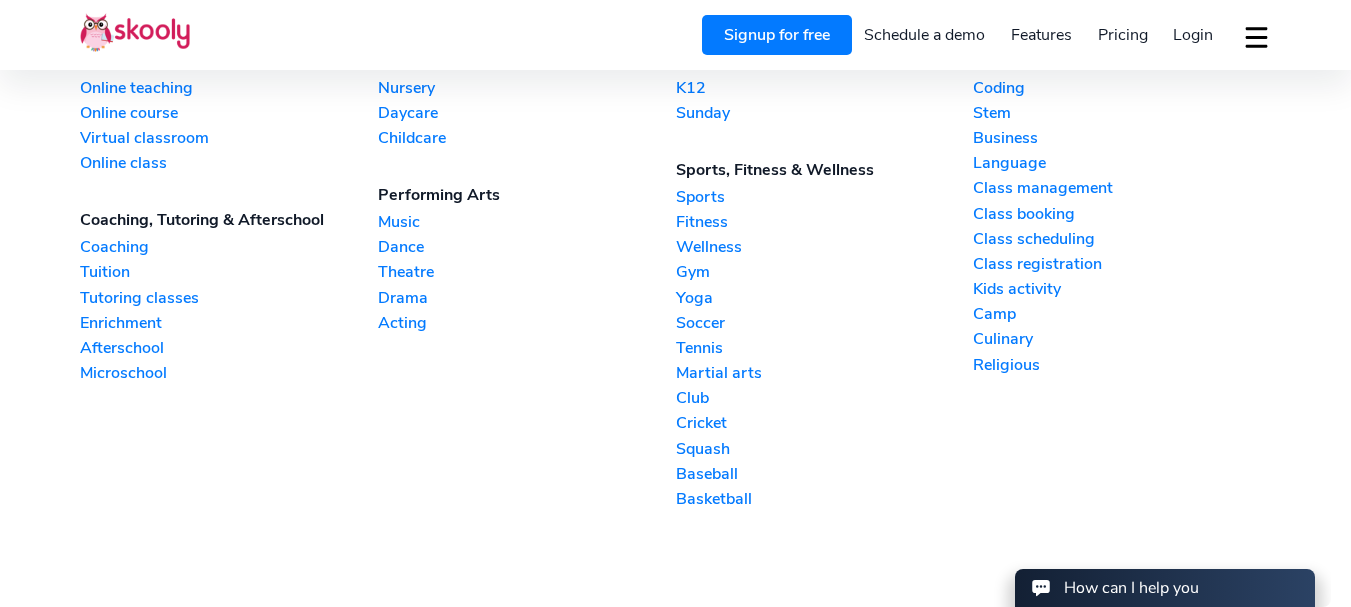 scroll, scrollTop: 0, scrollLeft: 0, axis: both 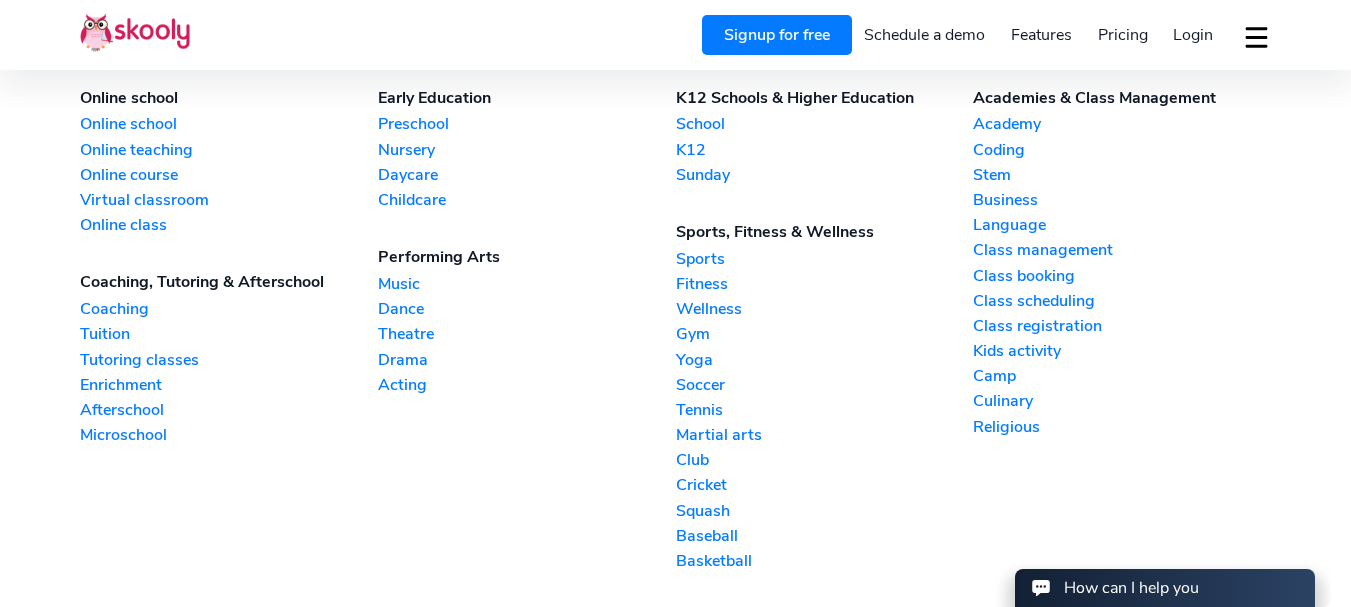 click on "Sports" at bounding box center [825, 259] 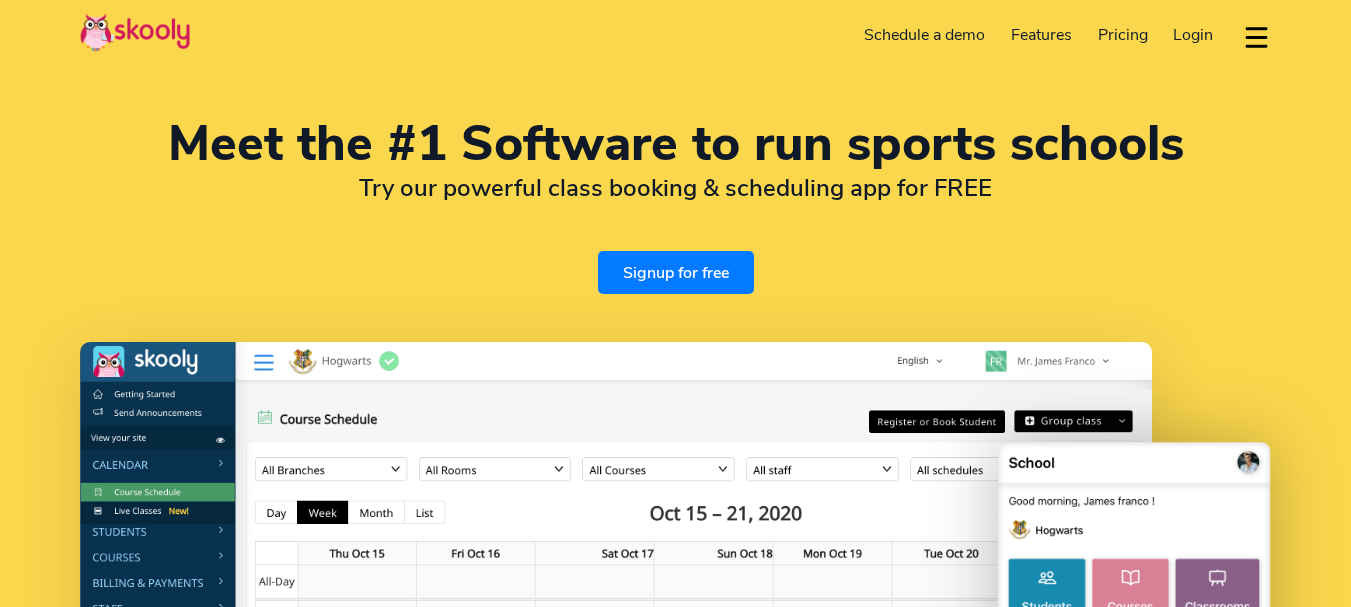 select on "en" 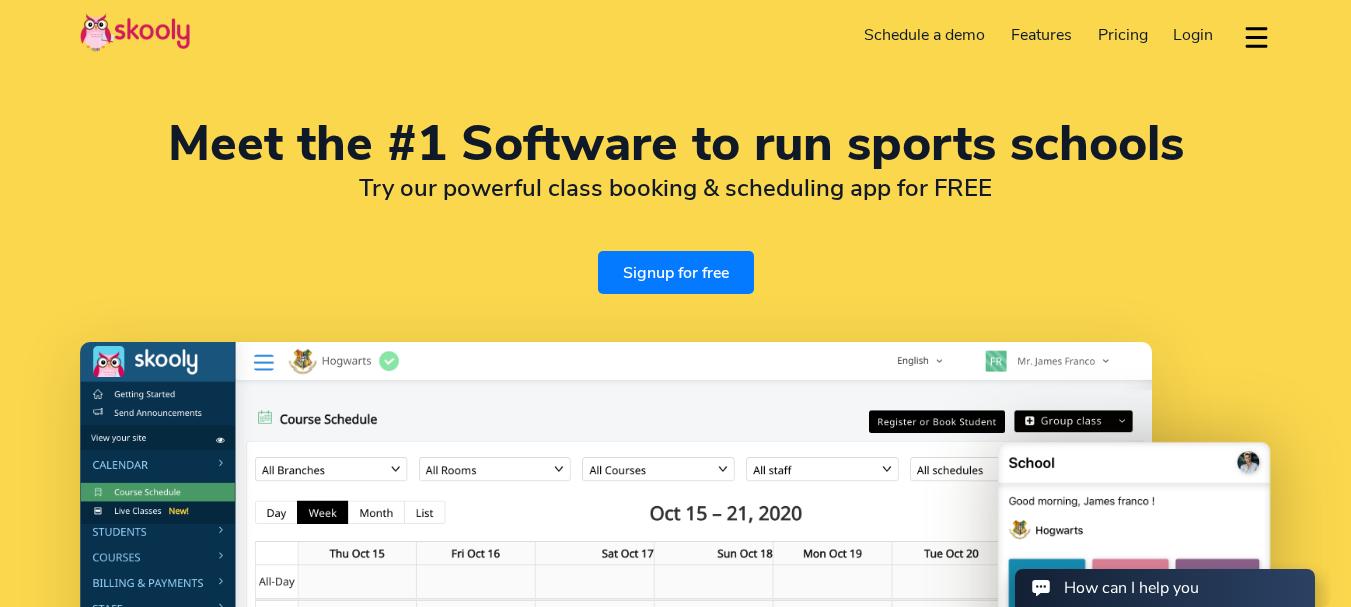 scroll, scrollTop: 0, scrollLeft: 0, axis: both 